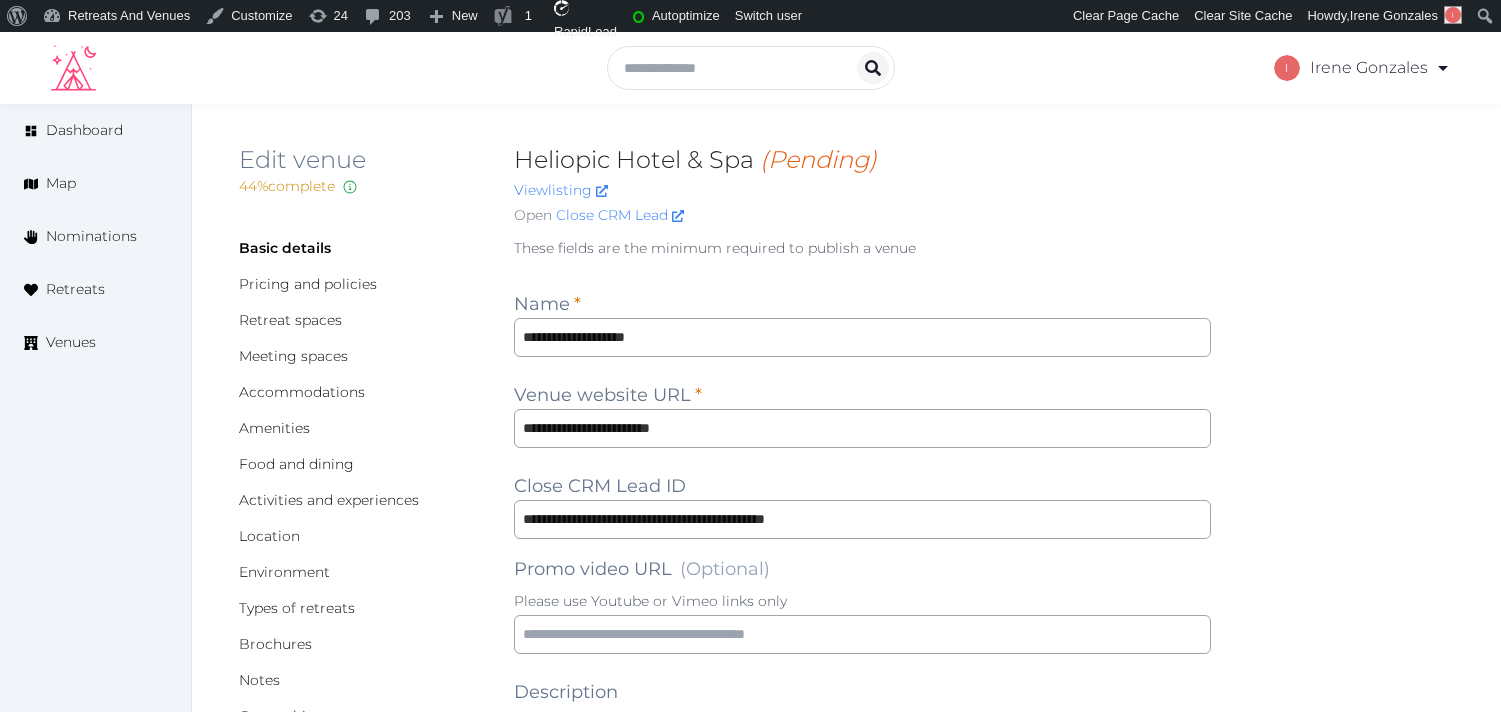 scroll, scrollTop: 0, scrollLeft: 0, axis: both 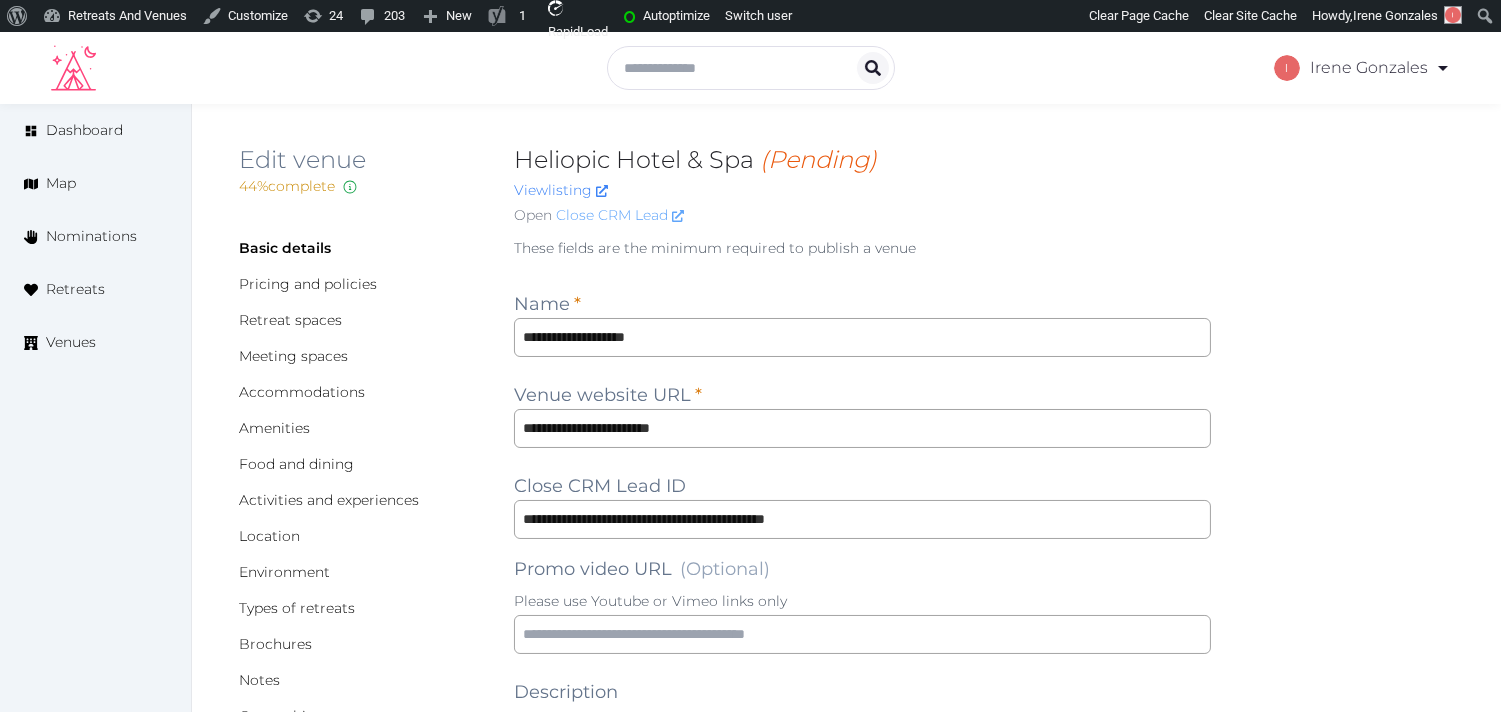 click on "Close CRM Lead" at bounding box center [620, 215] 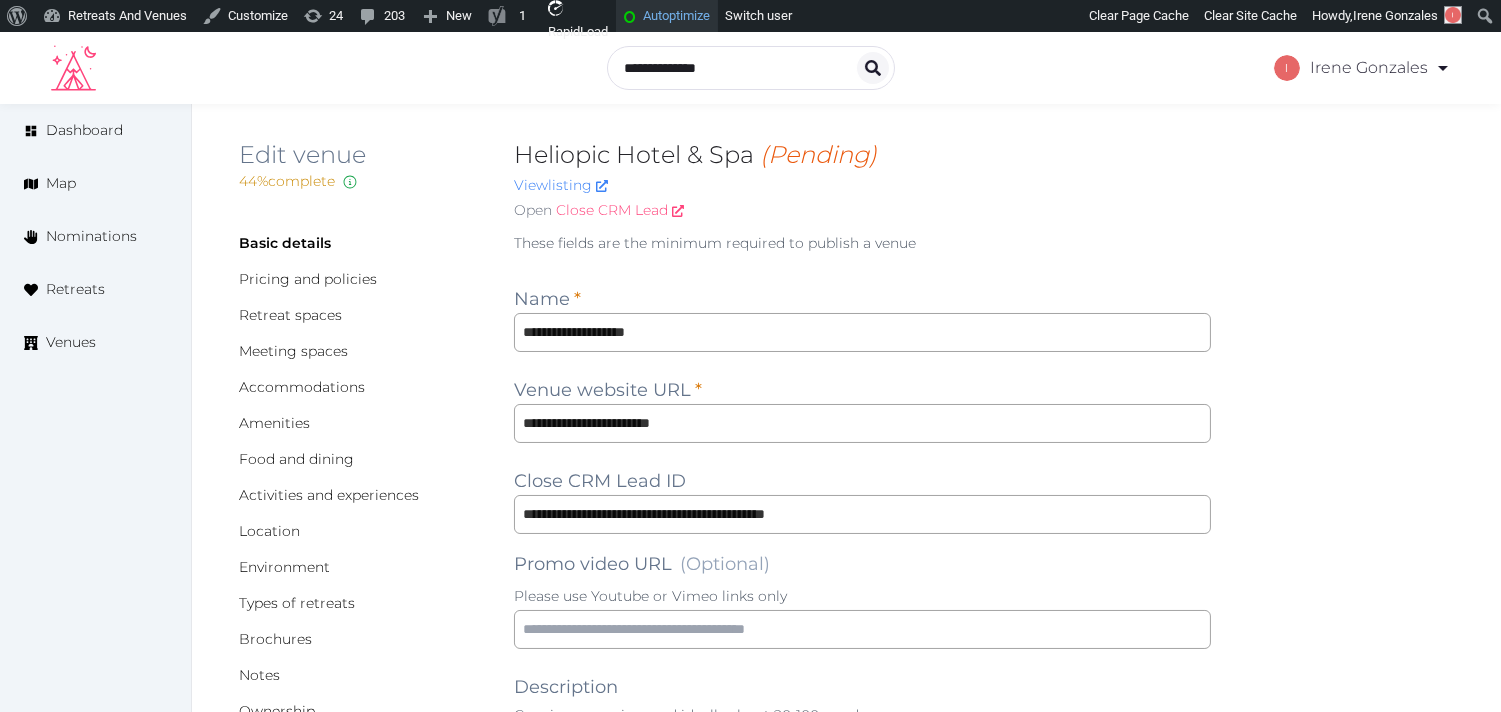 scroll, scrollTop: 0, scrollLeft: 0, axis: both 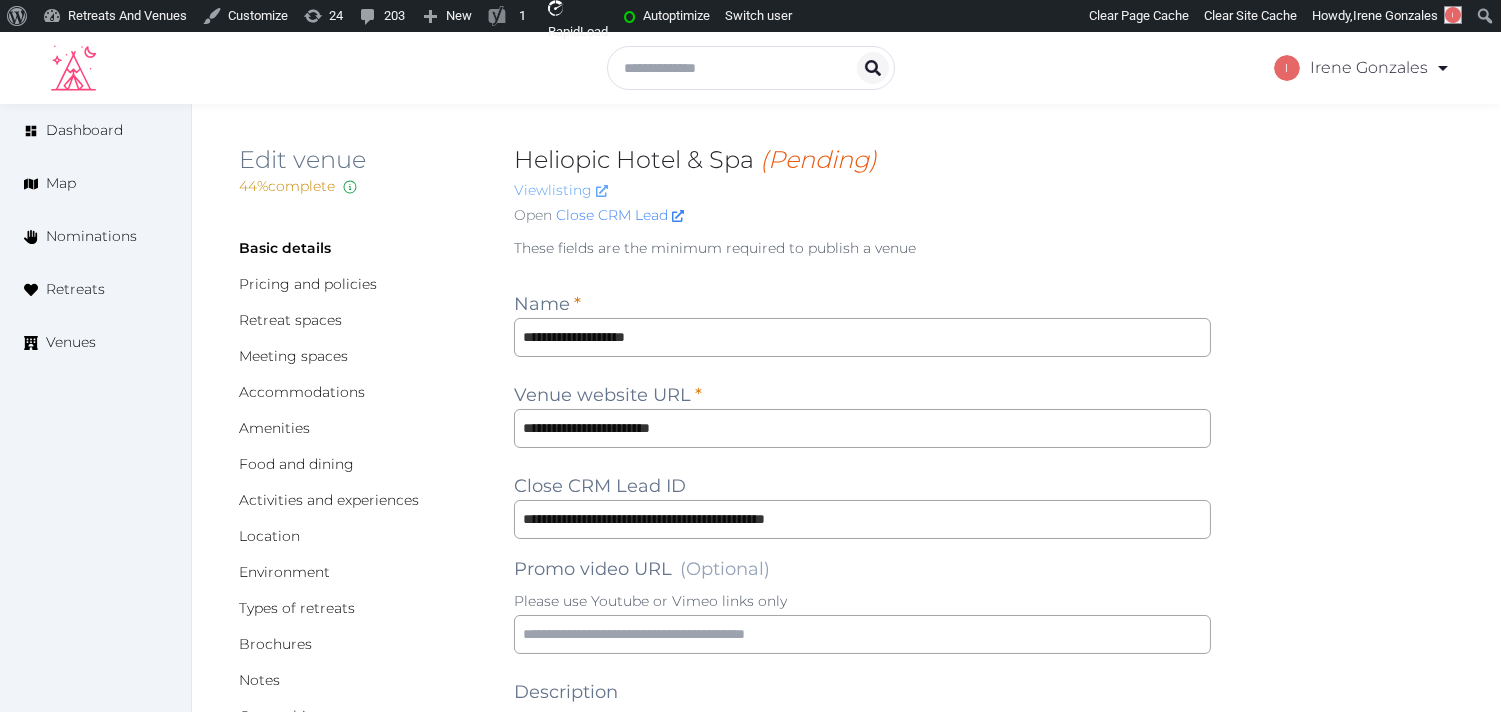 click on "View  listing" at bounding box center (561, 190) 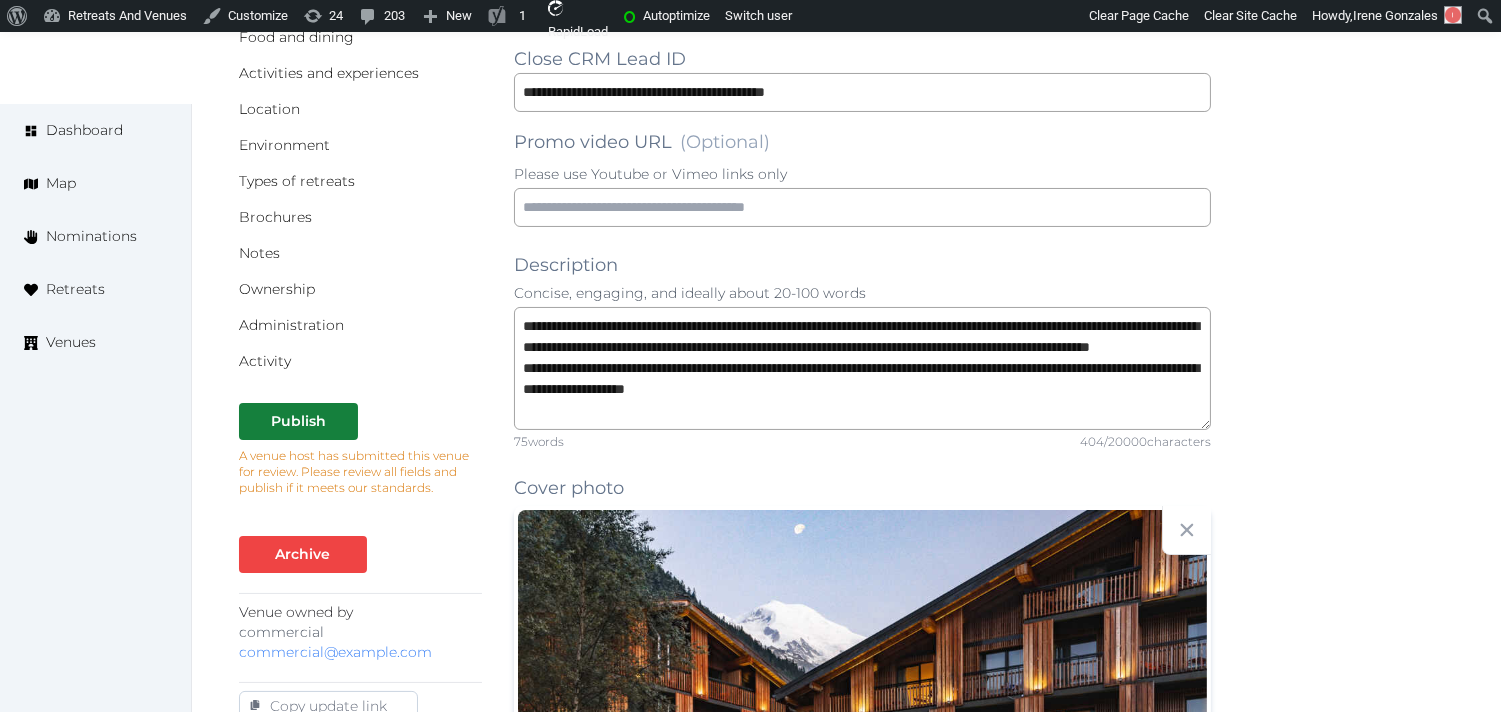 scroll, scrollTop: 555, scrollLeft: 0, axis: vertical 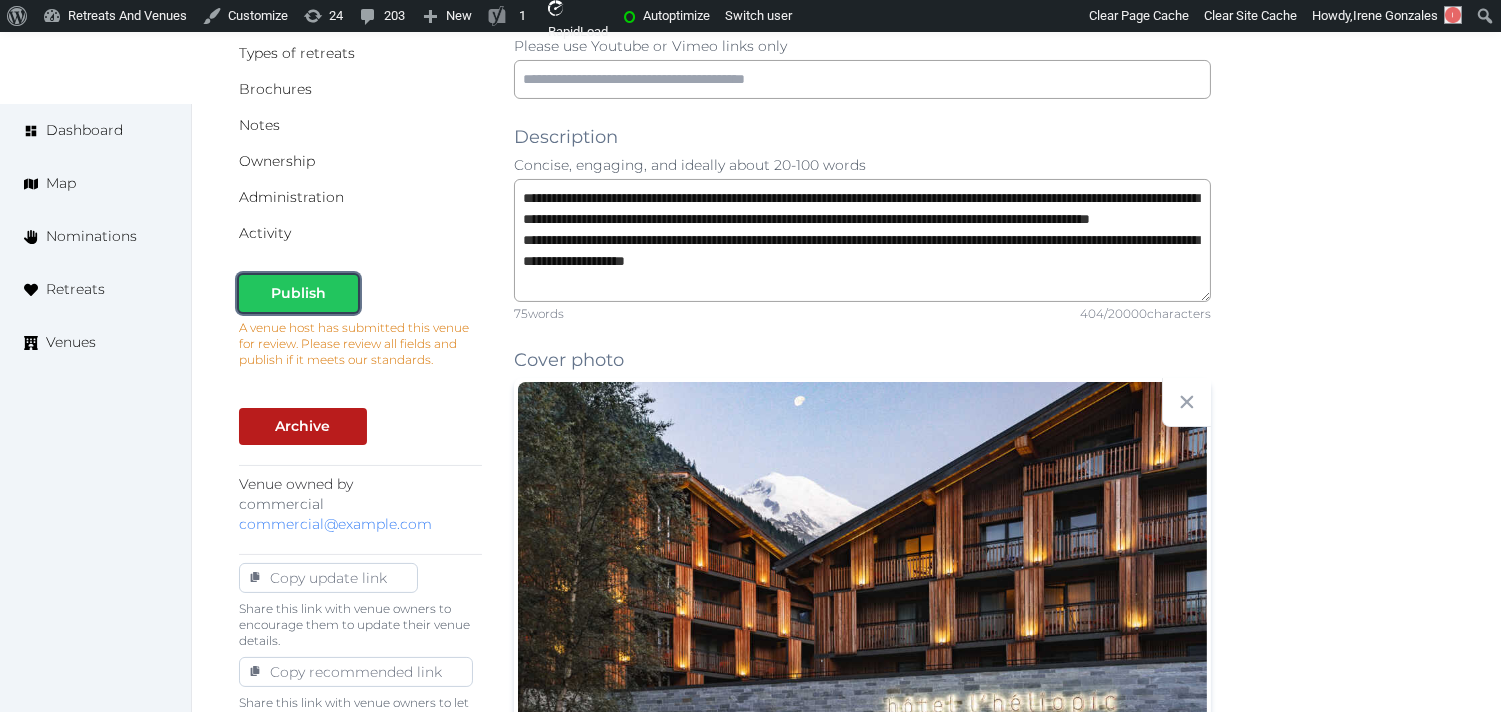 click on "Publish" at bounding box center (298, 293) 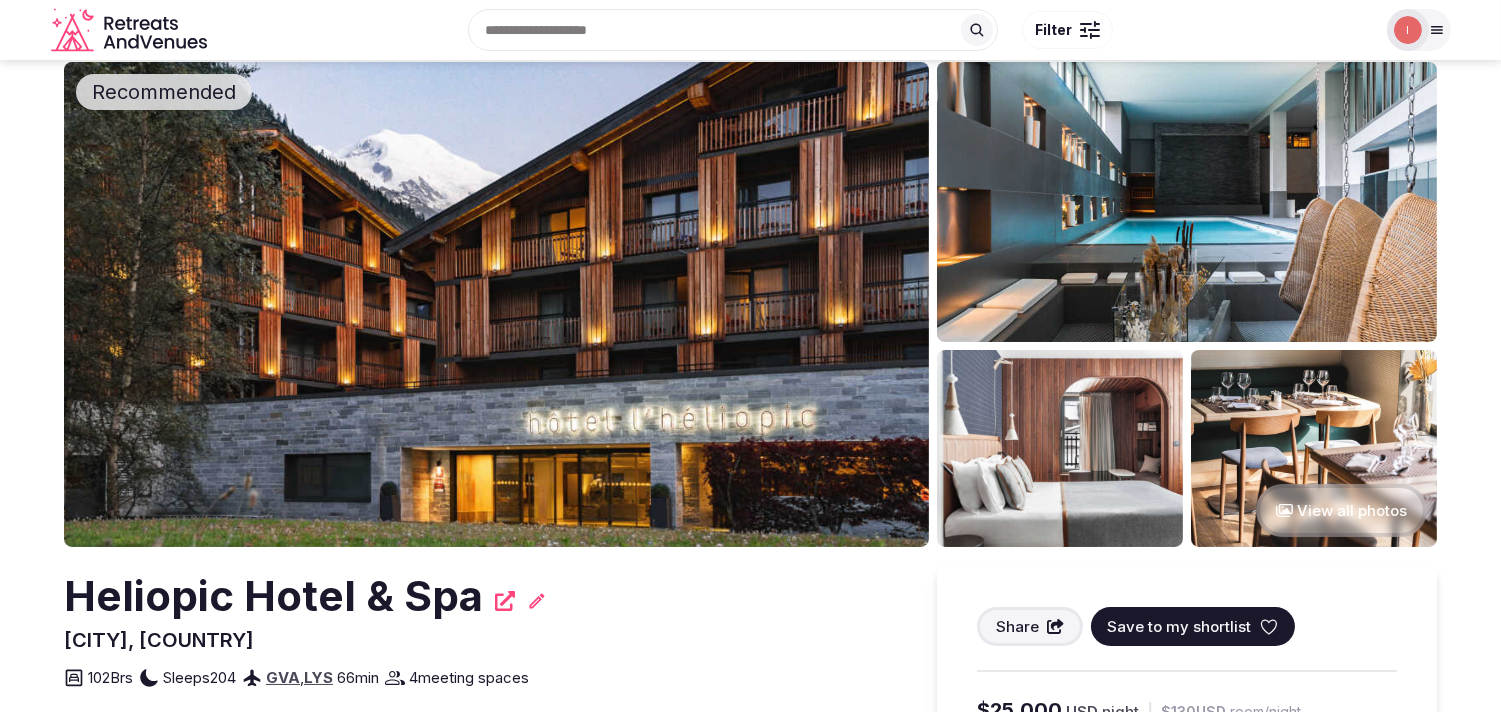 scroll, scrollTop: 0, scrollLeft: 0, axis: both 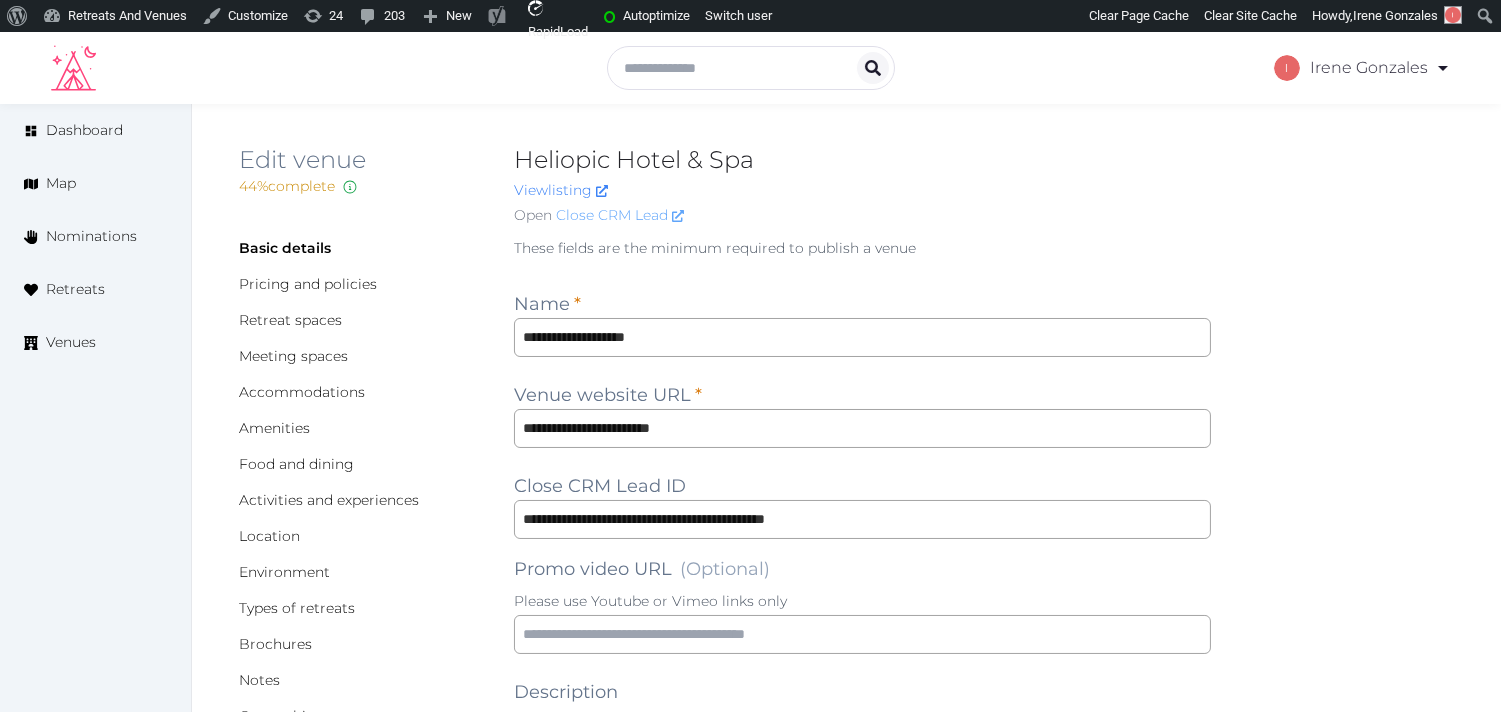click on "Close CRM Lead" at bounding box center (620, 215) 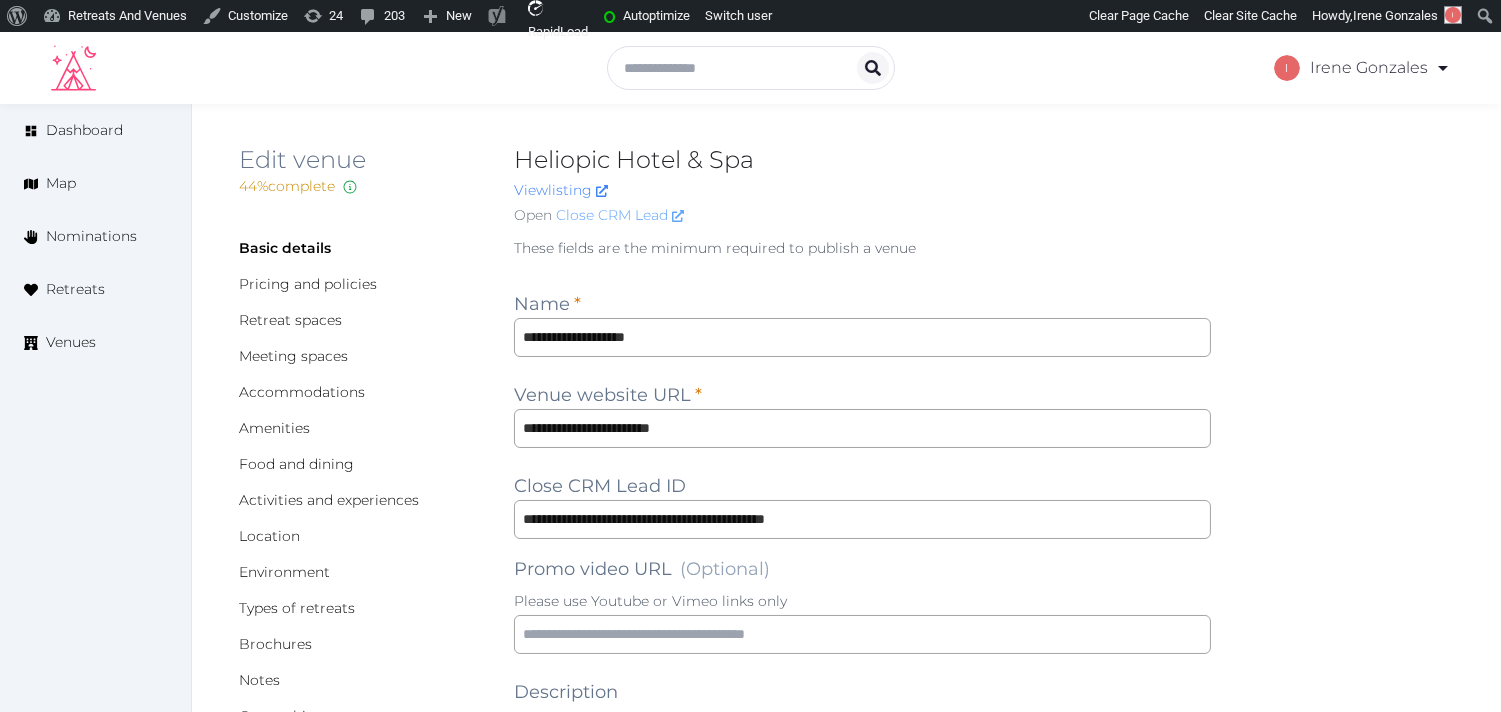 click on "Close CRM Lead" at bounding box center (620, 215) 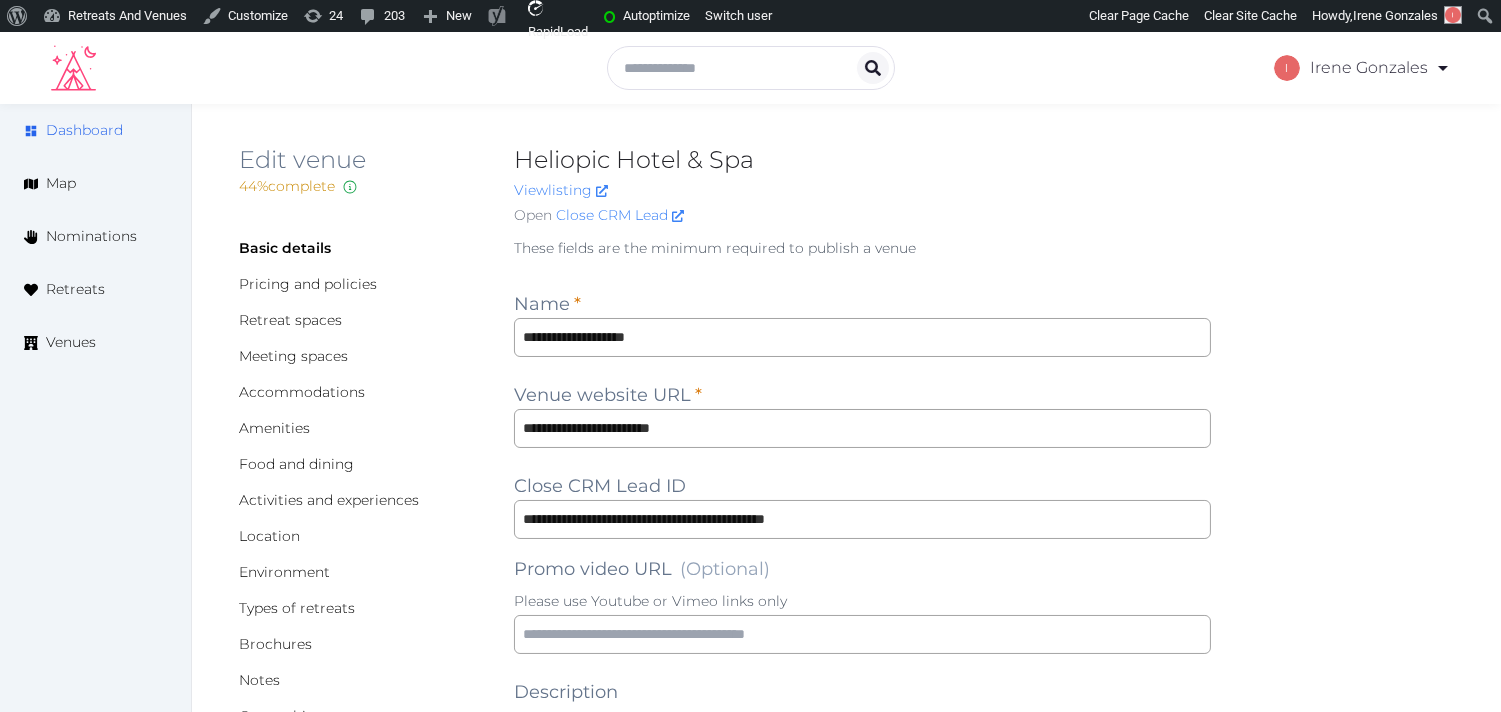 click on "Dashboard" at bounding box center (84, 130) 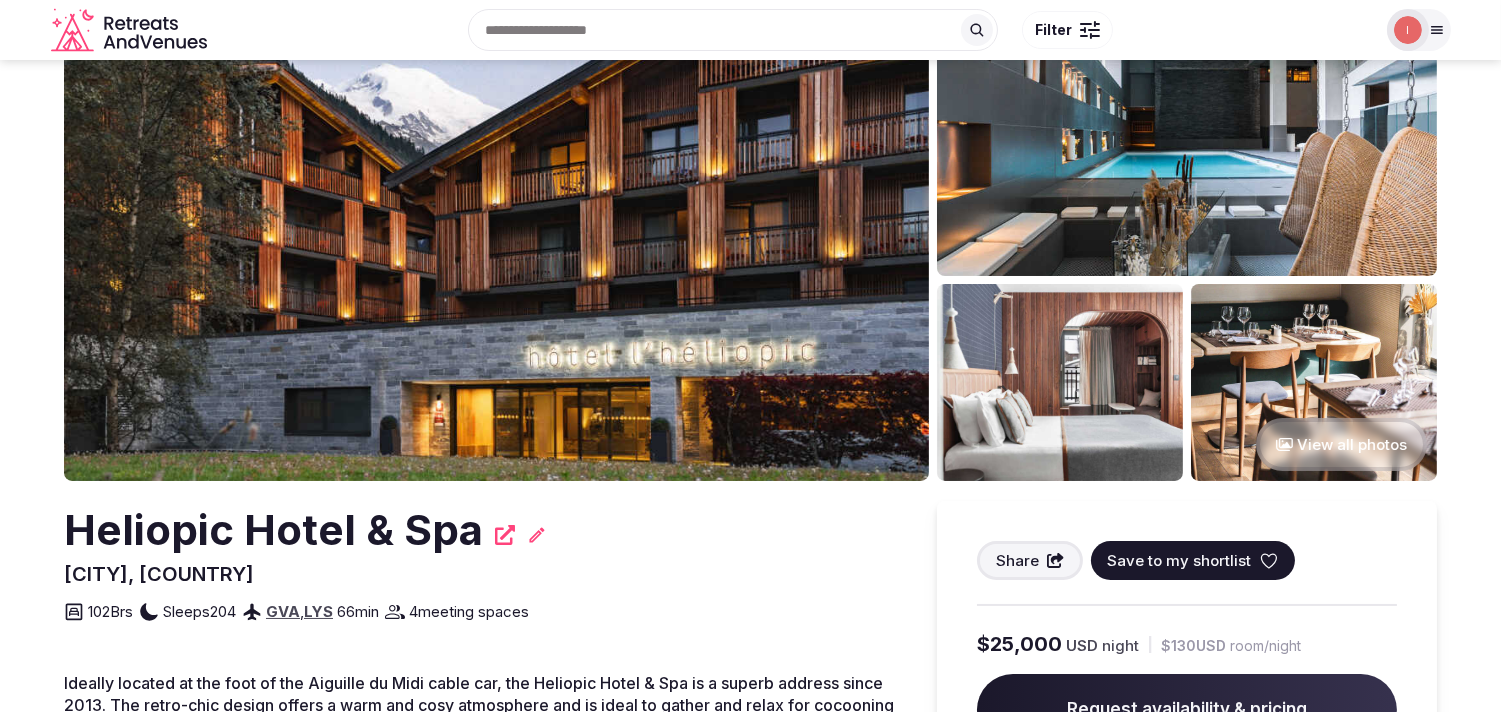 scroll, scrollTop: 0, scrollLeft: 0, axis: both 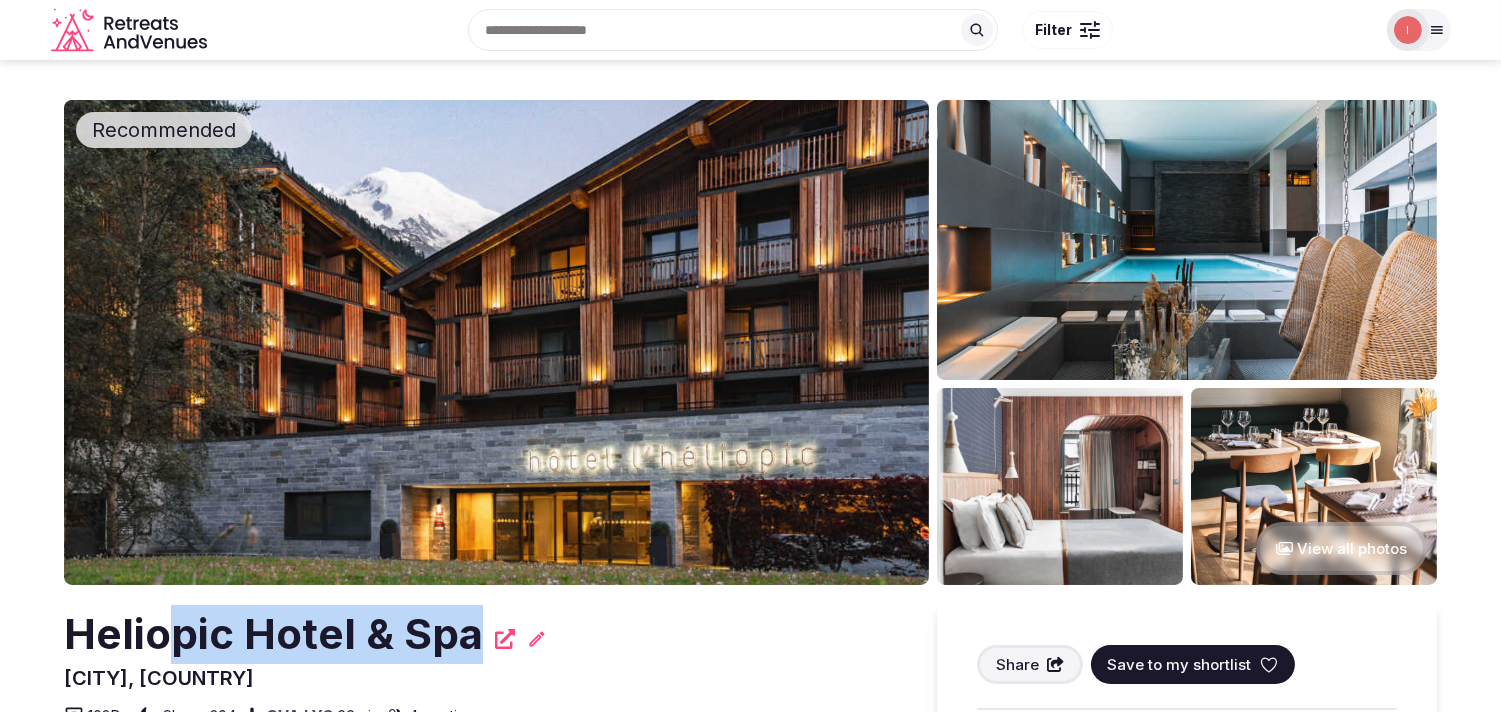 drag, startPoint x: 475, startPoint y: 628, endPoint x: 104, endPoint y: 636, distance: 371.08624 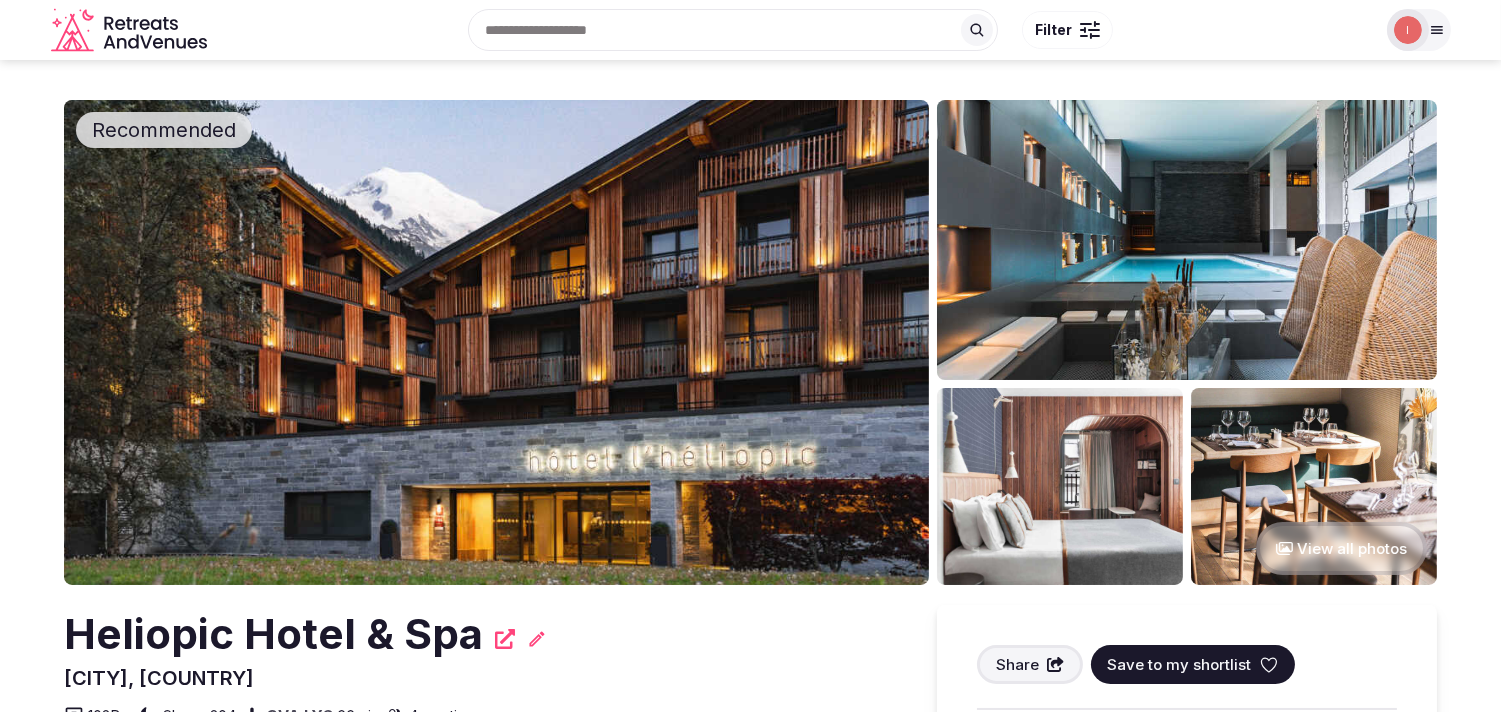 drag, startPoint x: 0, startPoint y: 620, endPoint x: 0, endPoint y: 591, distance: 29 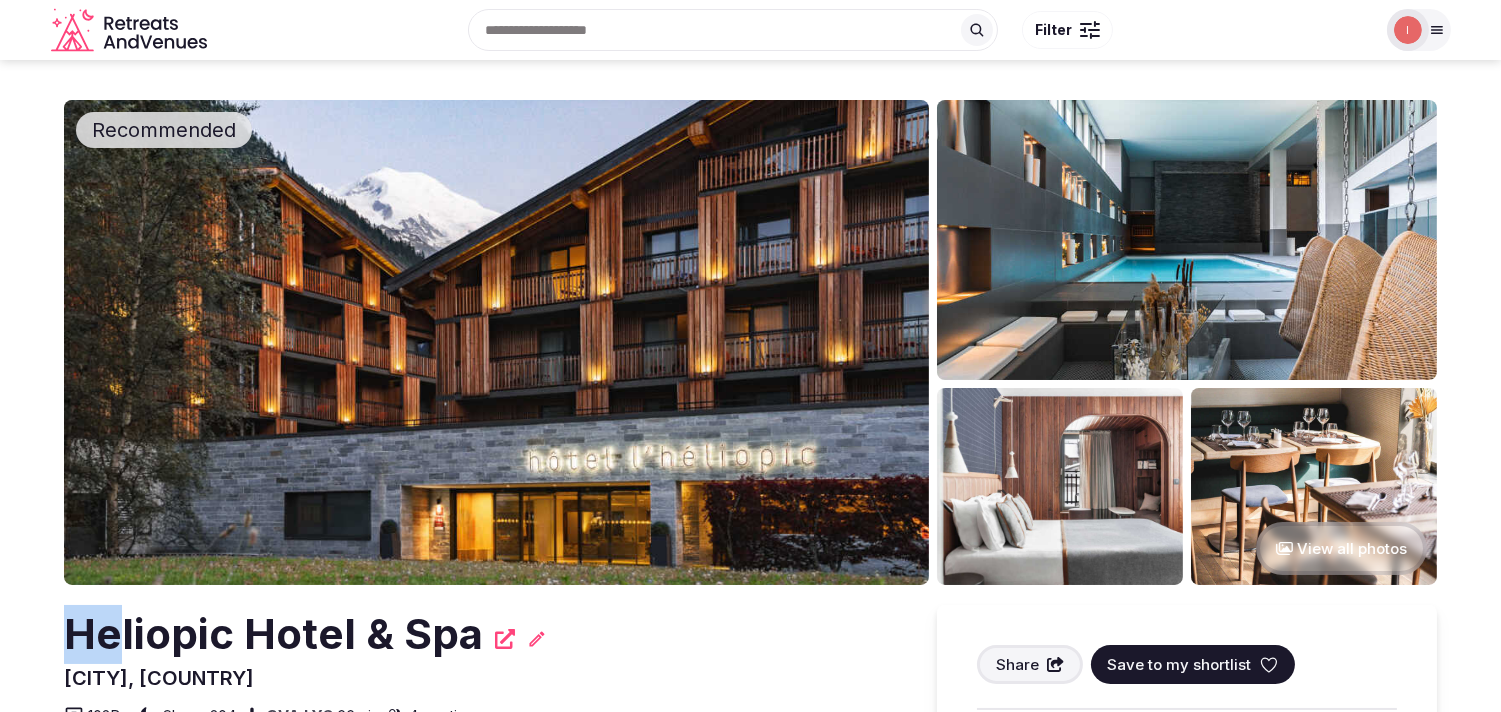 drag, startPoint x: 75, startPoint y: 637, endPoint x: 172, endPoint y: 614, distance: 99.68952 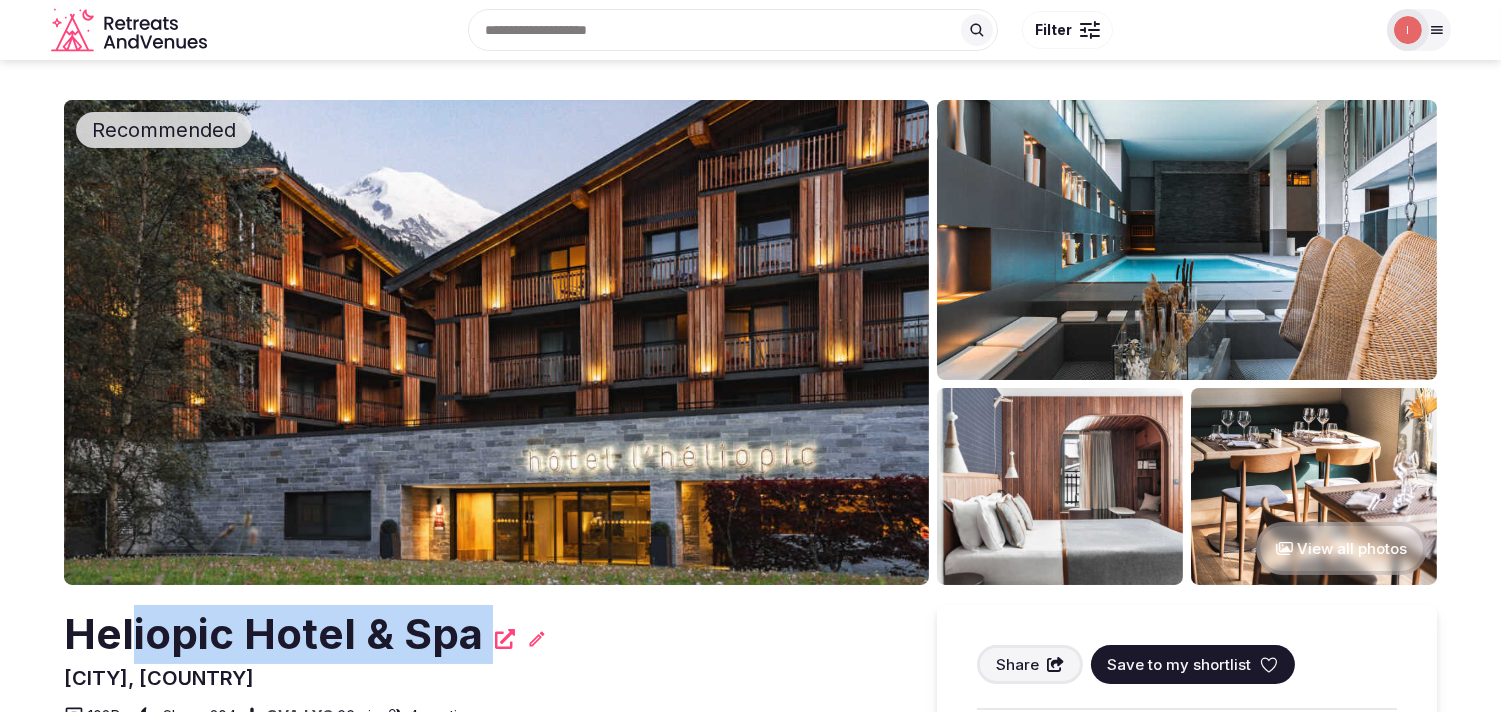 drag, startPoint x: 172, startPoint y: 614, endPoint x: 513, endPoint y: 601, distance: 341.2477 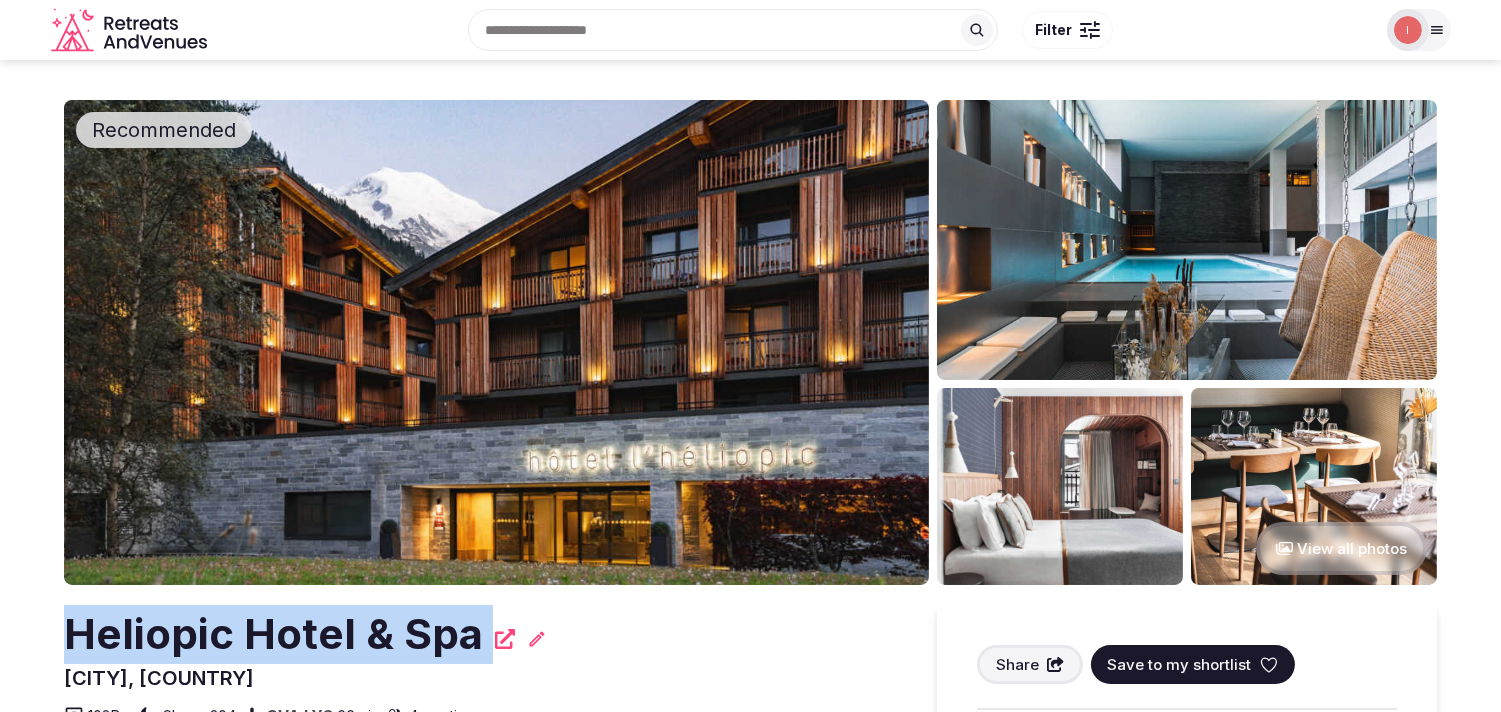 click on "Heliopic Hotel & Spa" at bounding box center (273, 634) 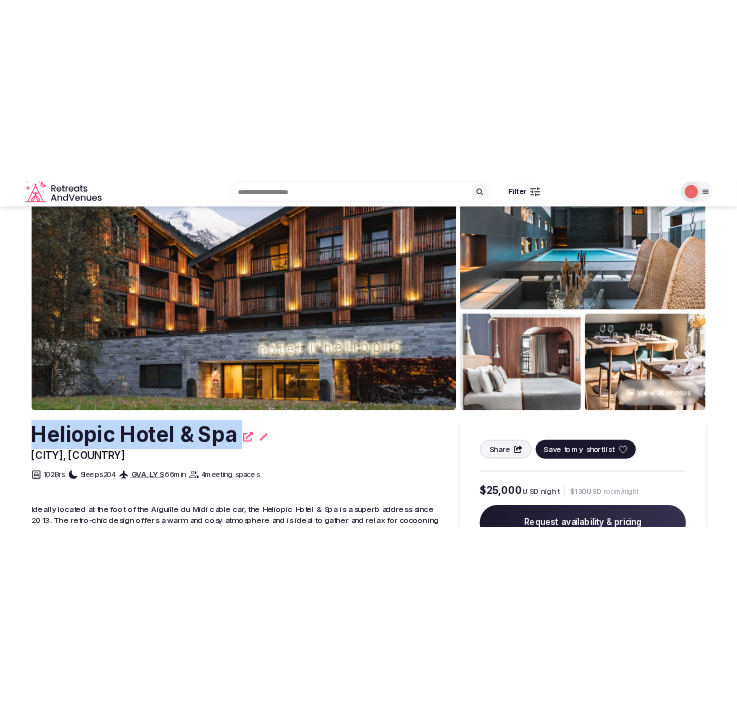 scroll, scrollTop: 0, scrollLeft: 0, axis: both 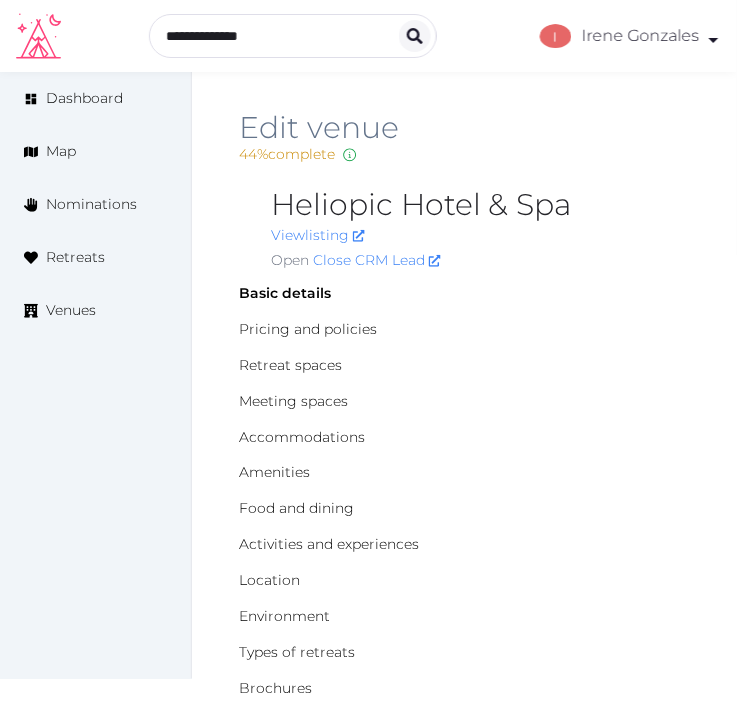 drag, startPoint x: 667, startPoint y: 388, endPoint x: 676, endPoint y: 383, distance: 10.29563 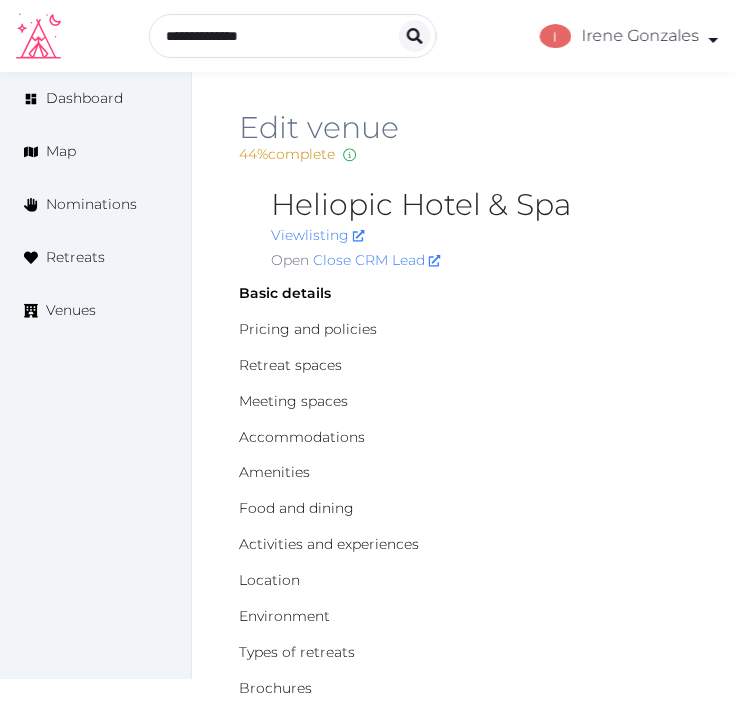 click on "Heliopic Hotel & Spa" at bounding box center [480, 205] 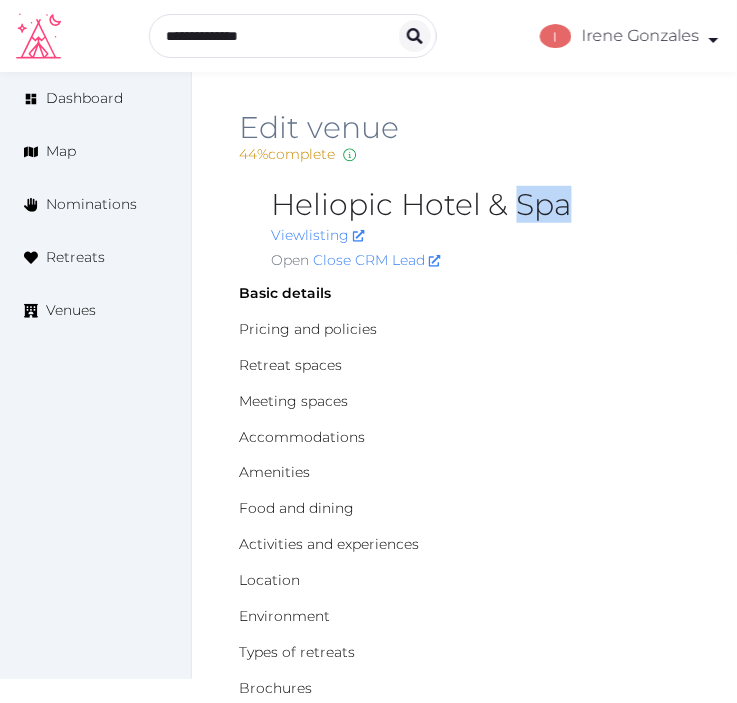 click on "Heliopic Hotel & Spa" at bounding box center (480, 205) 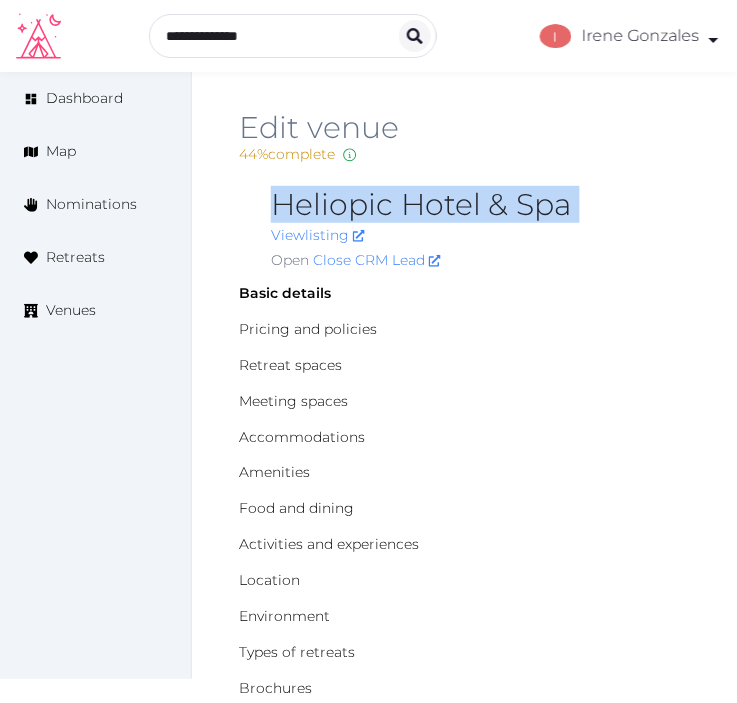 click on "Heliopic Hotel & Spa" at bounding box center (480, 205) 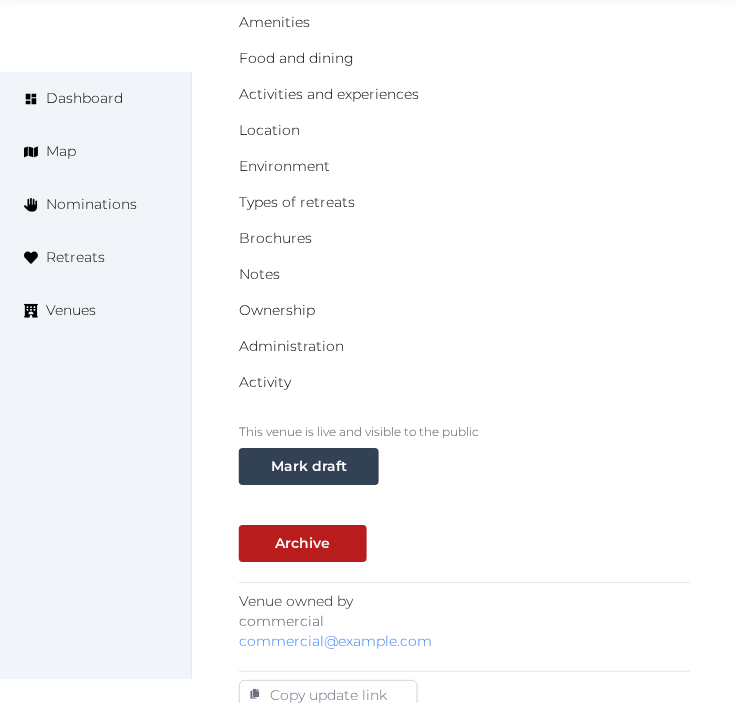scroll, scrollTop: 777, scrollLeft: 0, axis: vertical 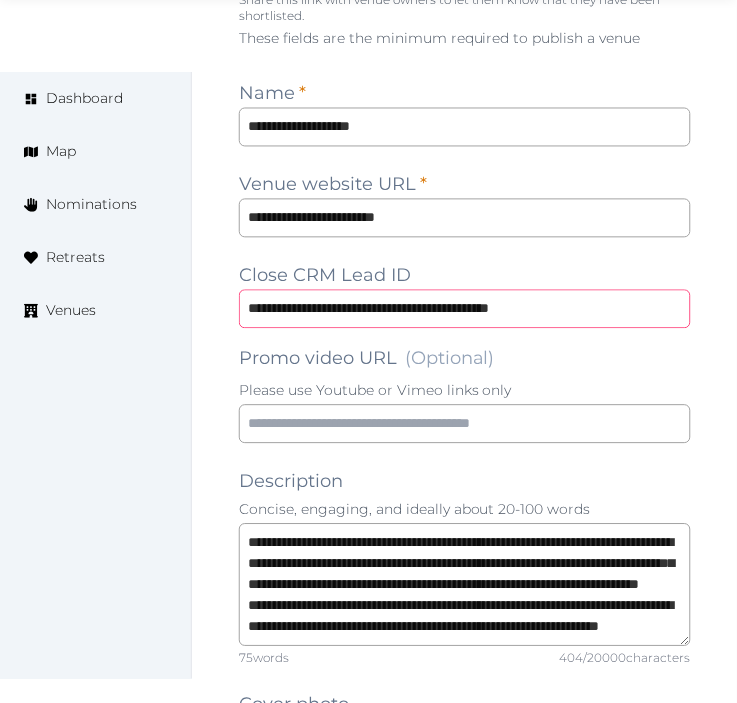 click on "**********" at bounding box center (465, 309) 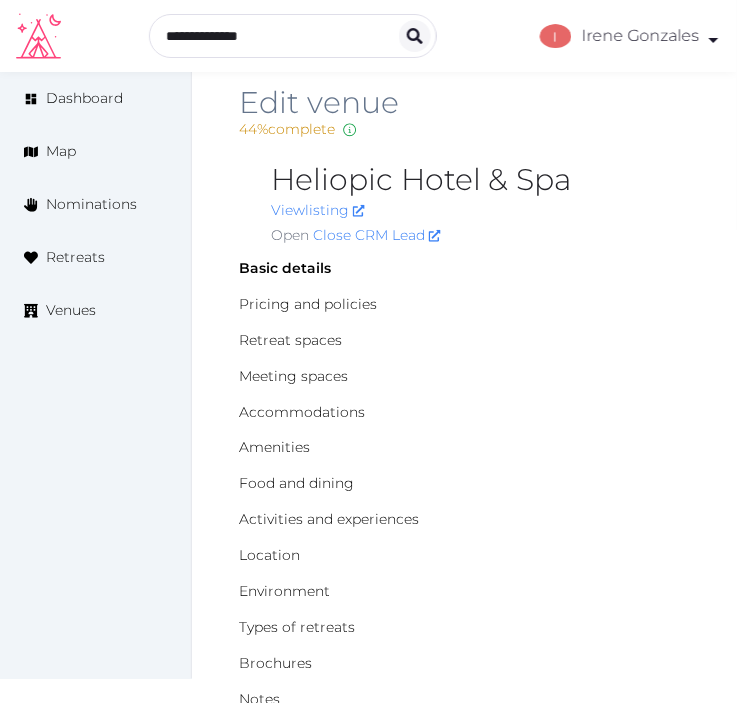 scroll, scrollTop: 0, scrollLeft: 0, axis: both 